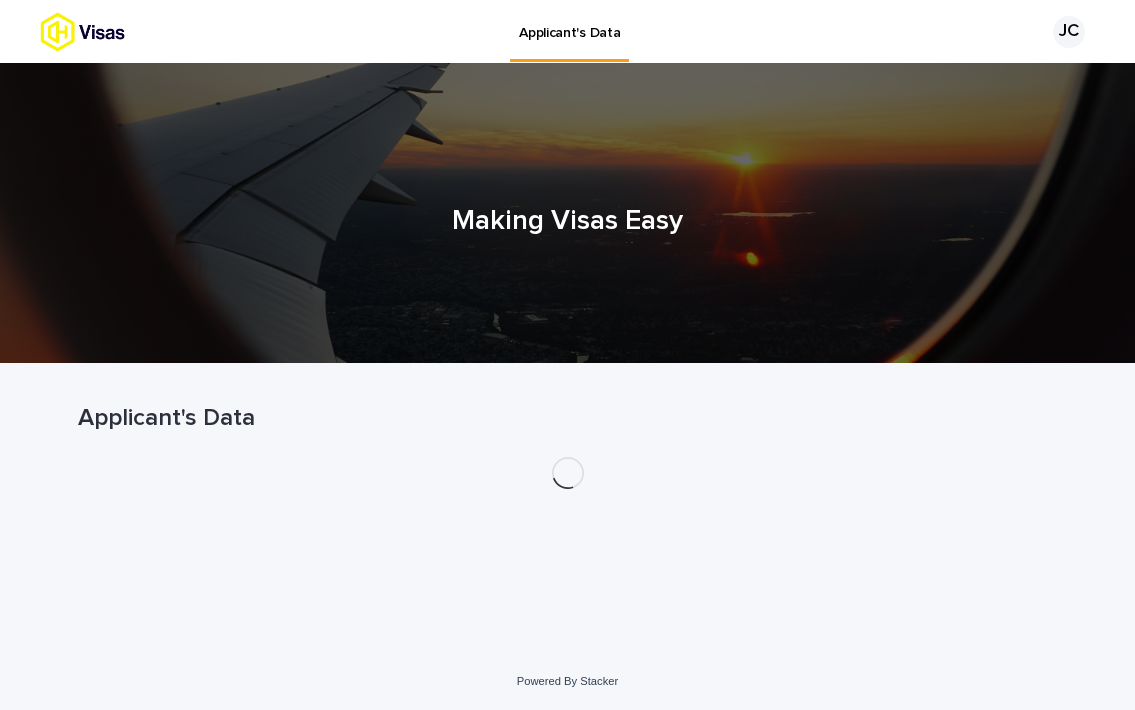 scroll, scrollTop: 0, scrollLeft: 0, axis: both 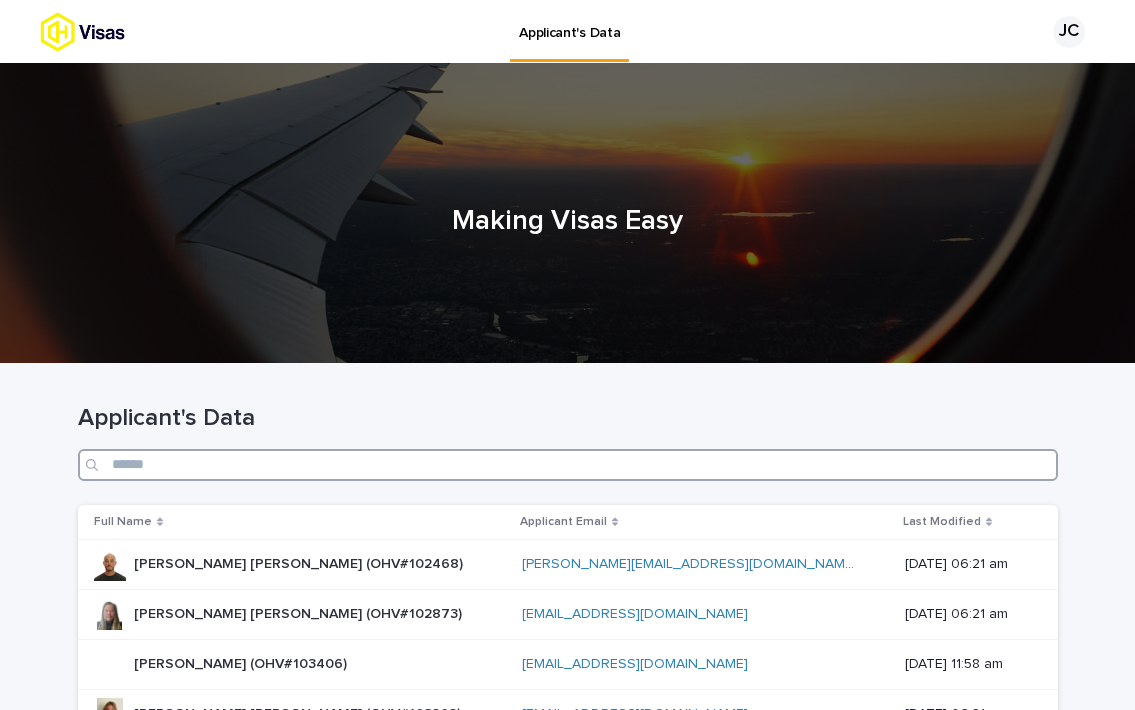 click at bounding box center (568, 465) 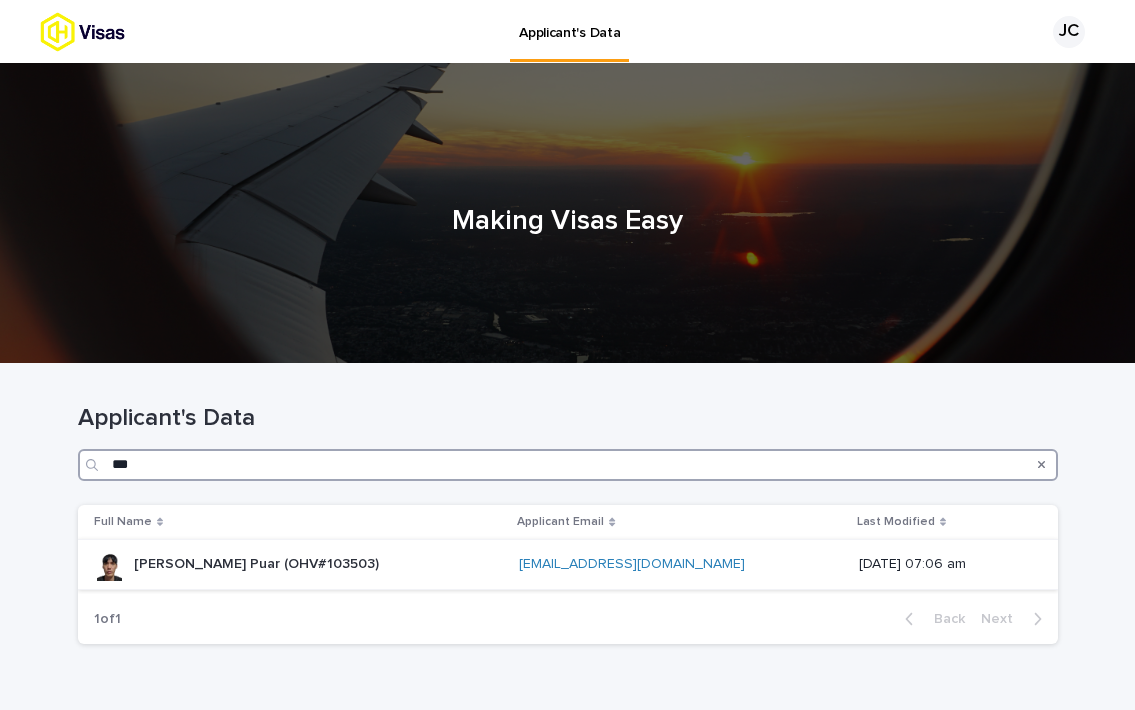 type on "***" 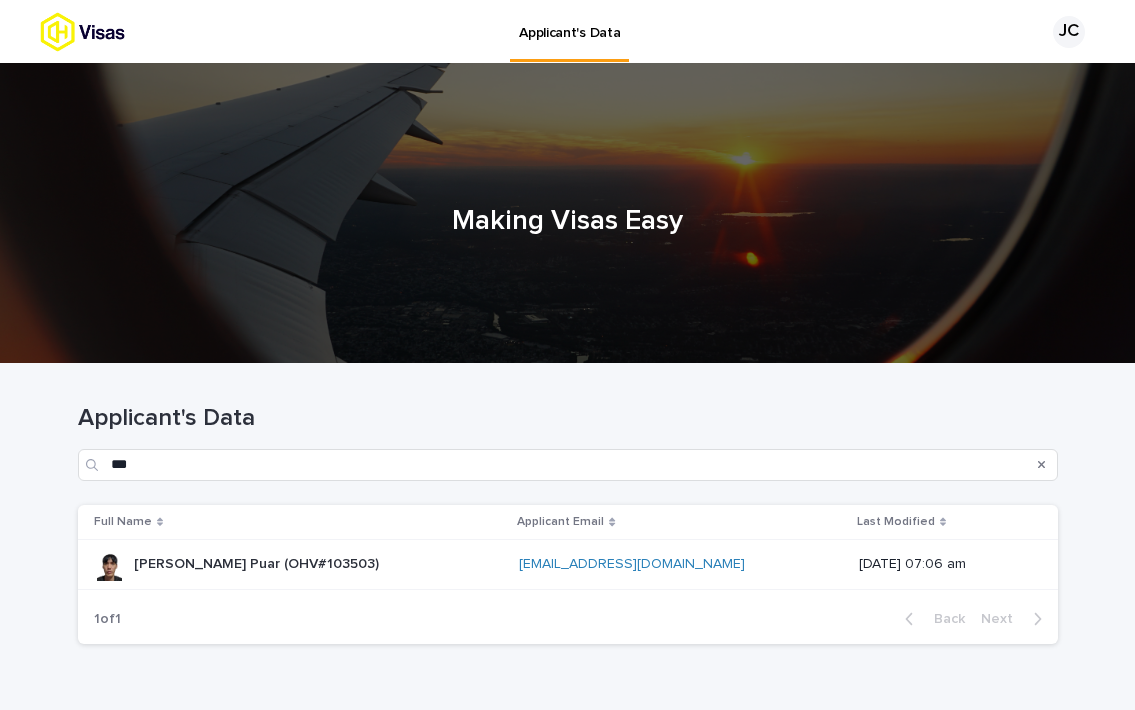 click on "[PERSON_NAME]  Puar (OHV#103503)" at bounding box center [258, 562] 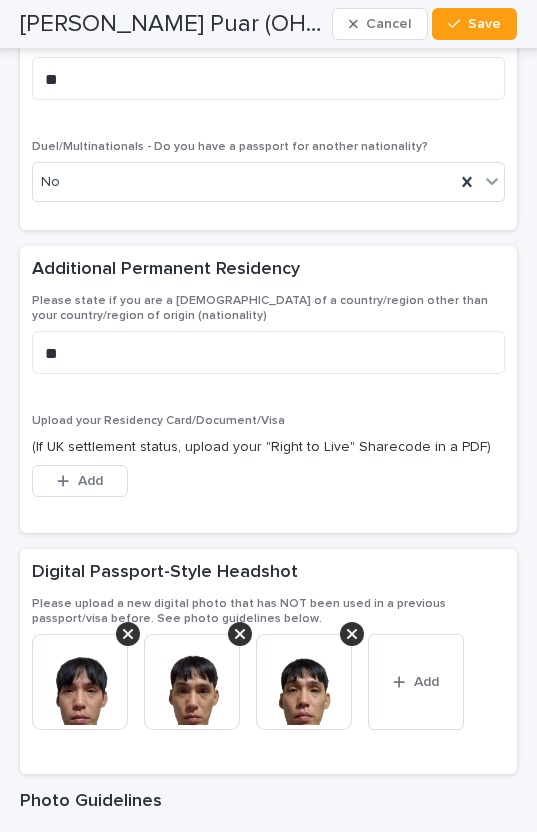 scroll, scrollTop: 4284, scrollLeft: 0, axis: vertical 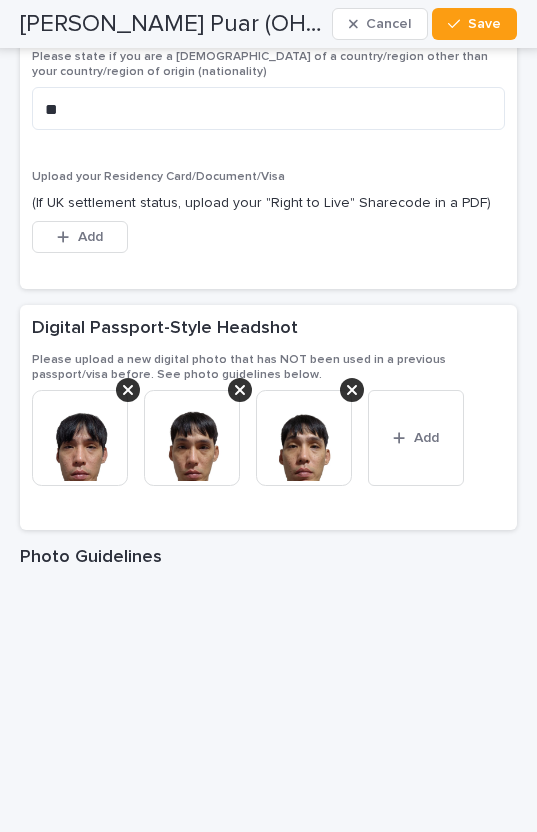 click at bounding box center [304, 438] 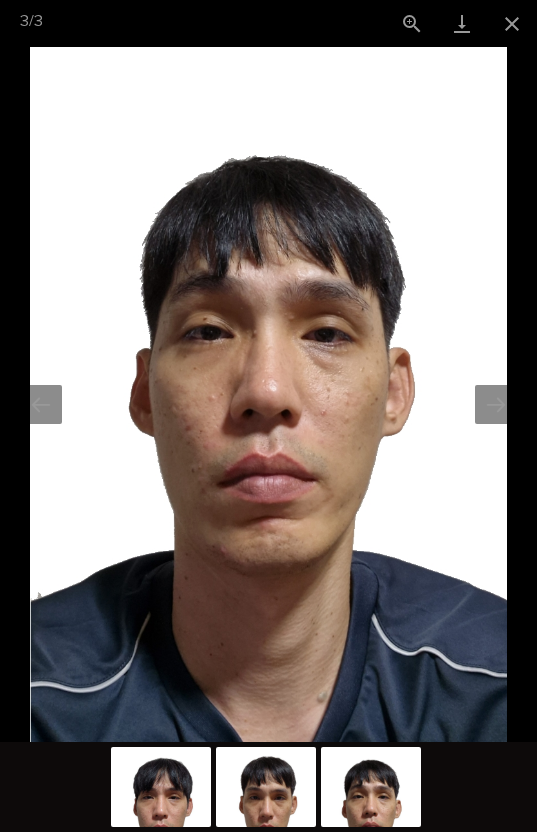 scroll, scrollTop: 0, scrollLeft: 0, axis: both 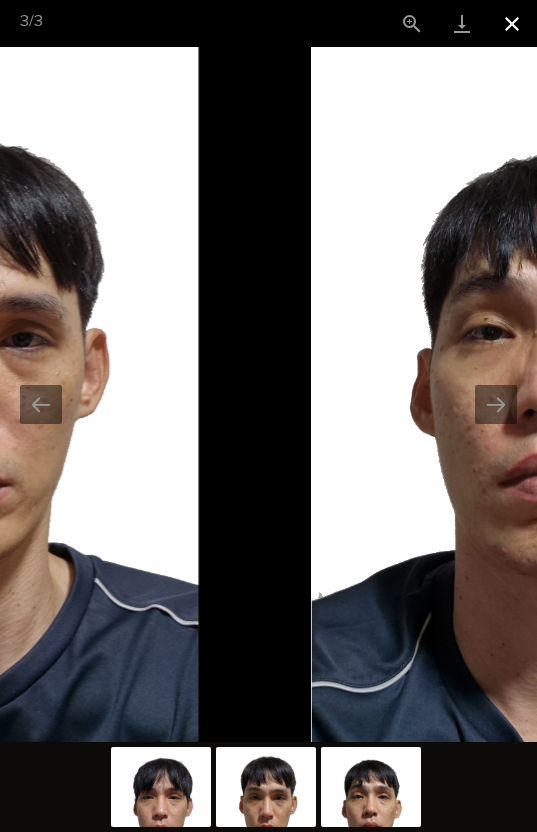 click at bounding box center (512, 23) 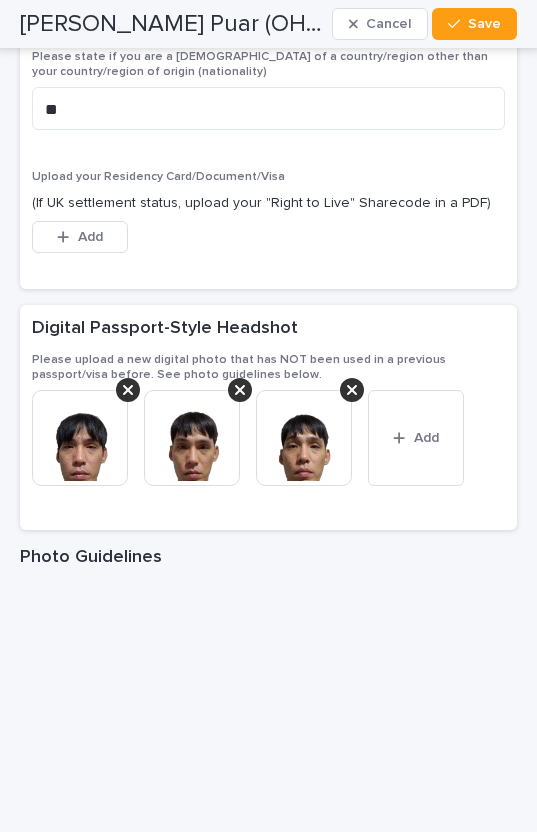 click at bounding box center [80, 438] 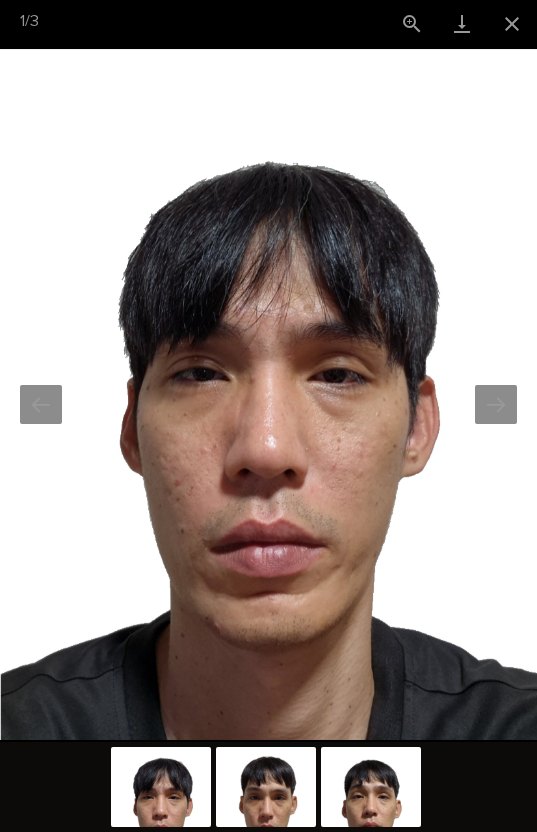 scroll, scrollTop: 0, scrollLeft: 0, axis: both 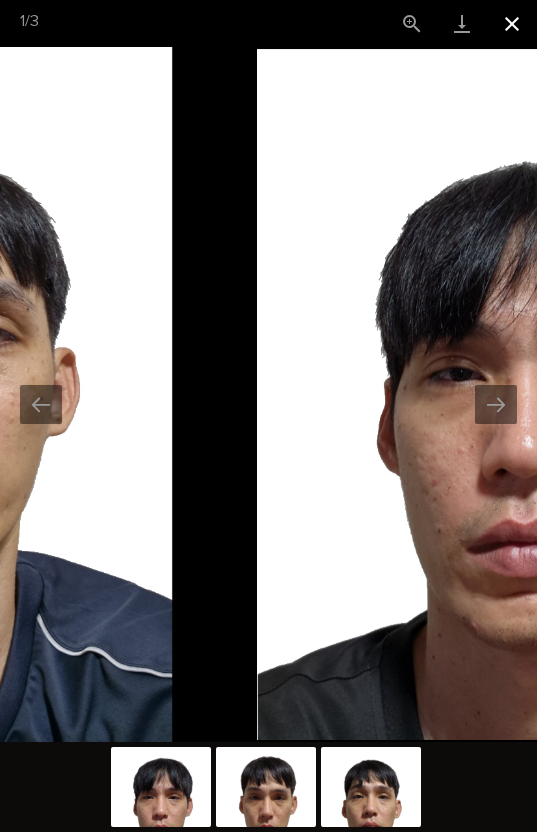 click at bounding box center (512, 23) 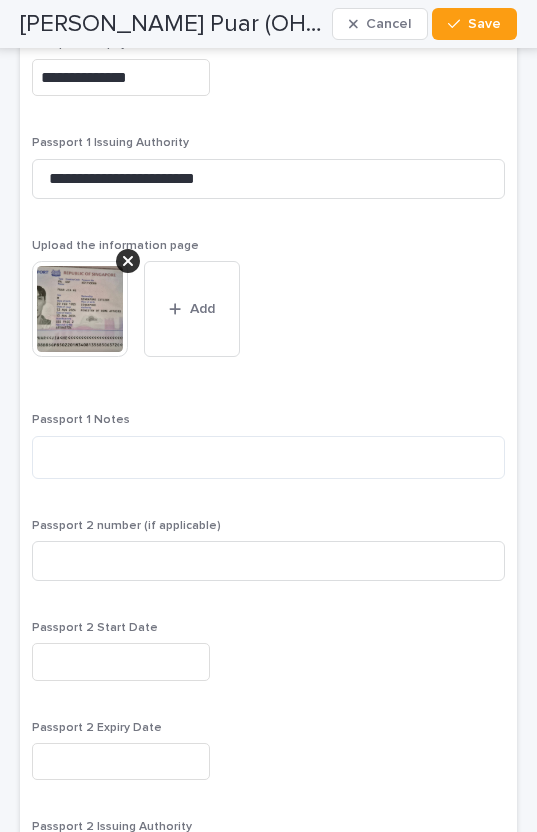scroll, scrollTop: 2929, scrollLeft: 0, axis: vertical 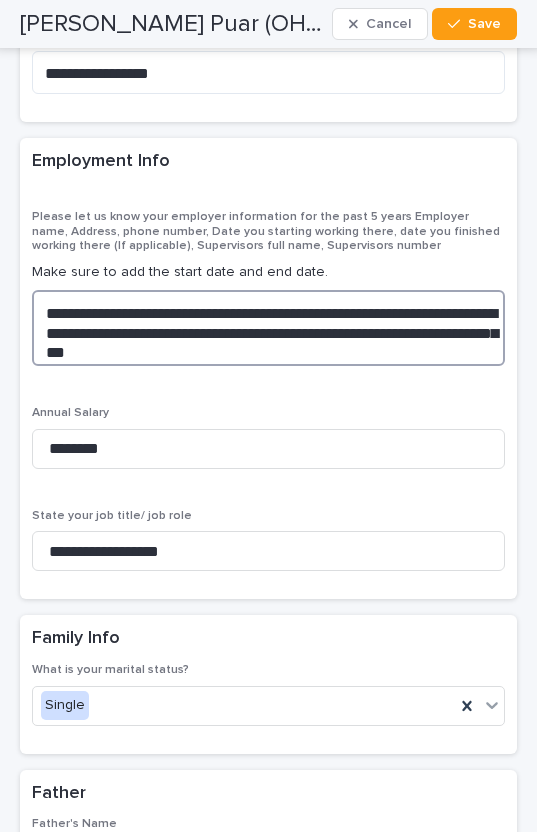 click on "**********" at bounding box center [268, 328] 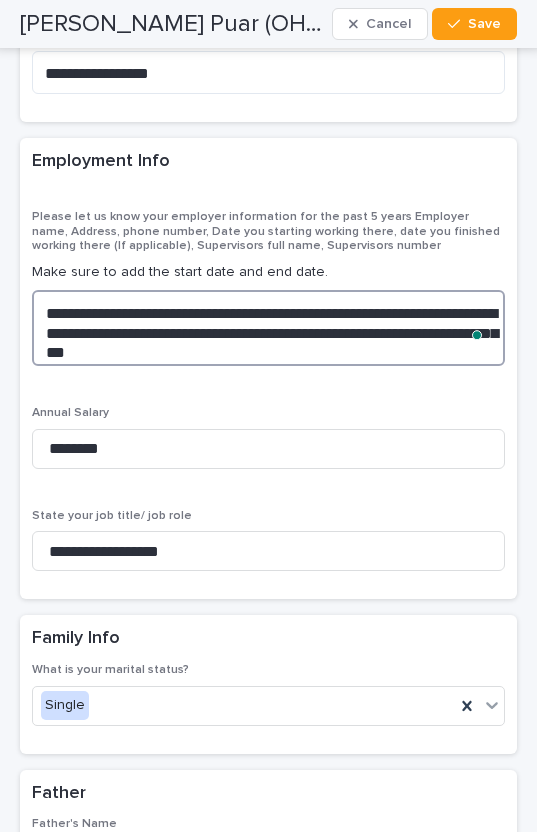 drag, startPoint x: 169, startPoint y: 282, endPoint x: 292, endPoint y: 278, distance: 123.065025 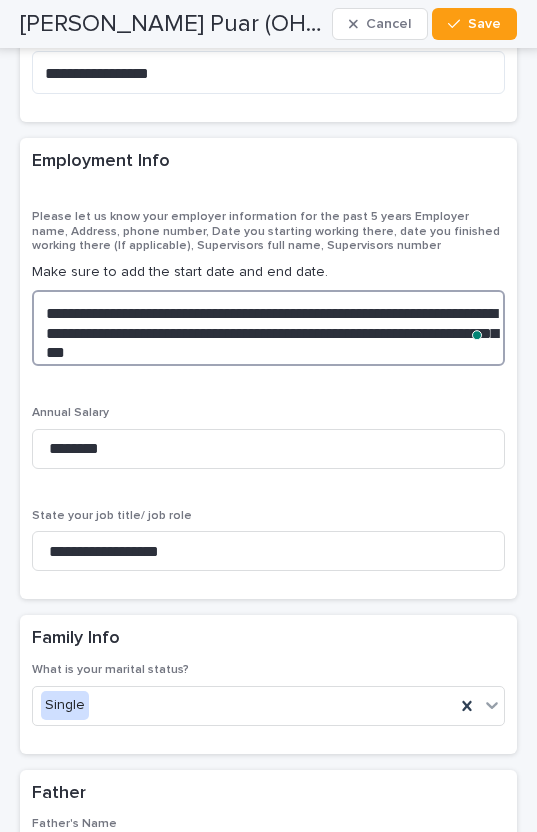 click on "**********" at bounding box center [268, 328] 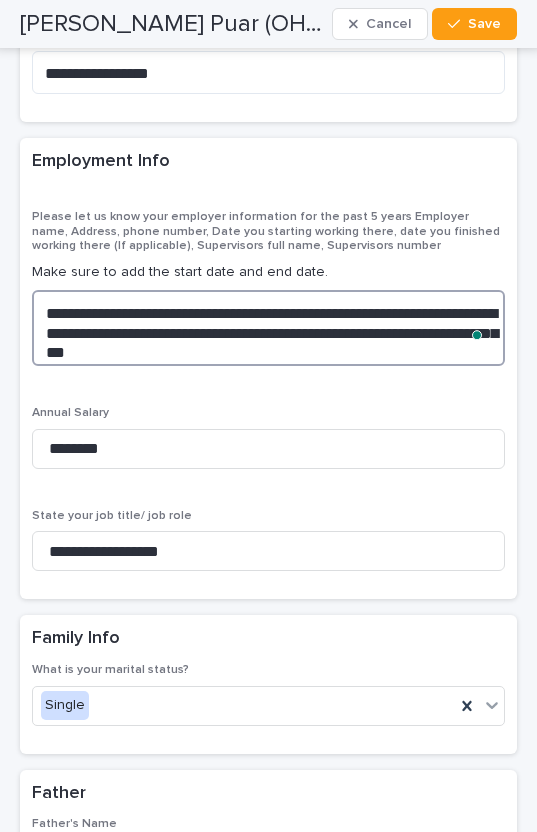 click on "**********" at bounding box center (268, 328) 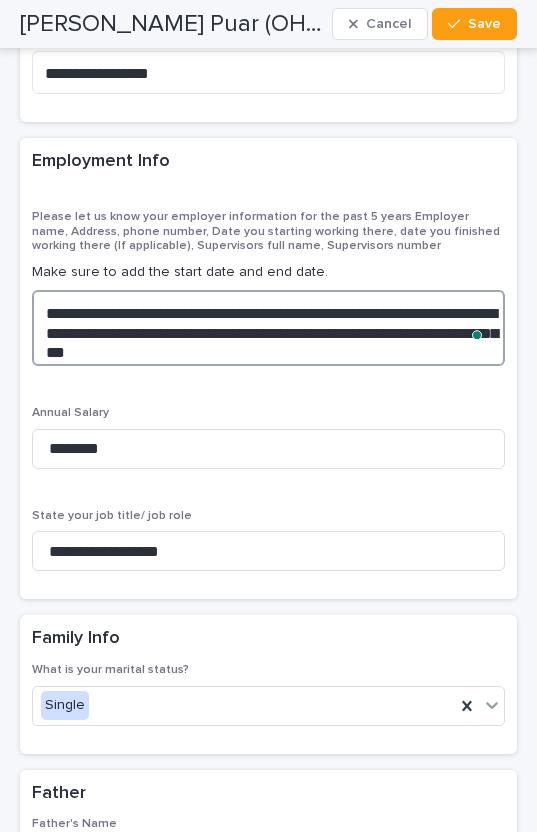 click on "**********" at bounding box center (268, 328) 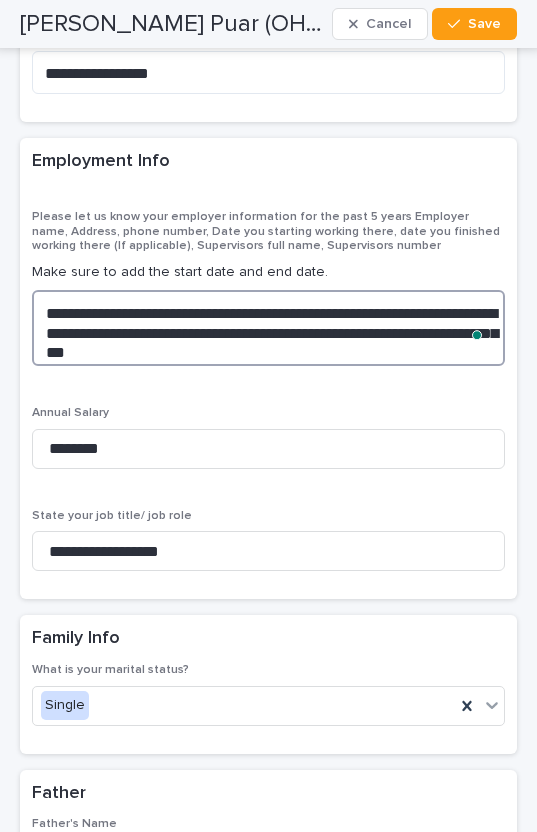 drag, startPoint x: 216, startPoint y: 254, endPoint x: 231, endPoint y: 265, distance: 18.601076 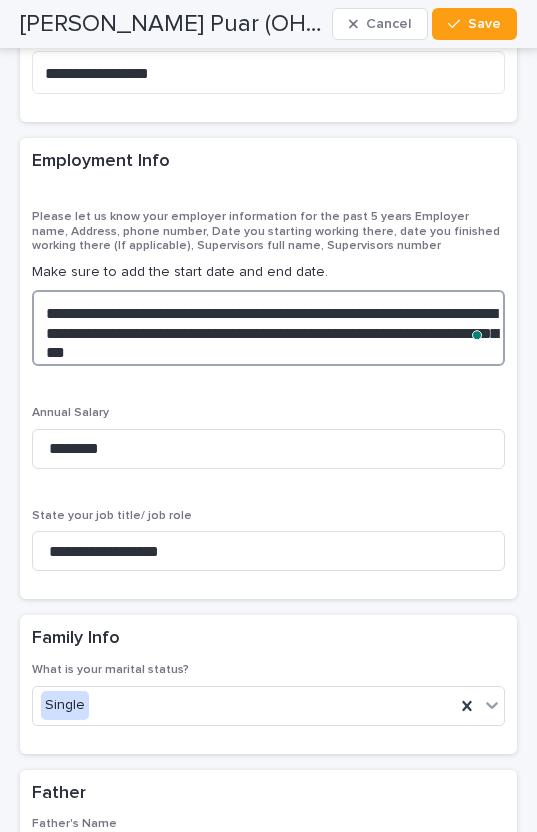 click on "**********" at bounding box center [268, 328] 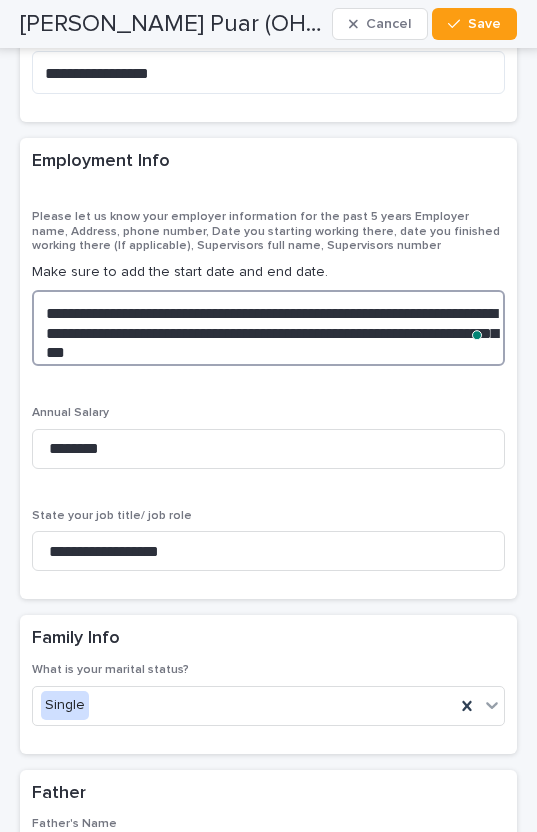 drag, startPoint x: 62, startPoint y: 279, endPoint x: 147, endPoint y: 279, distance: 85 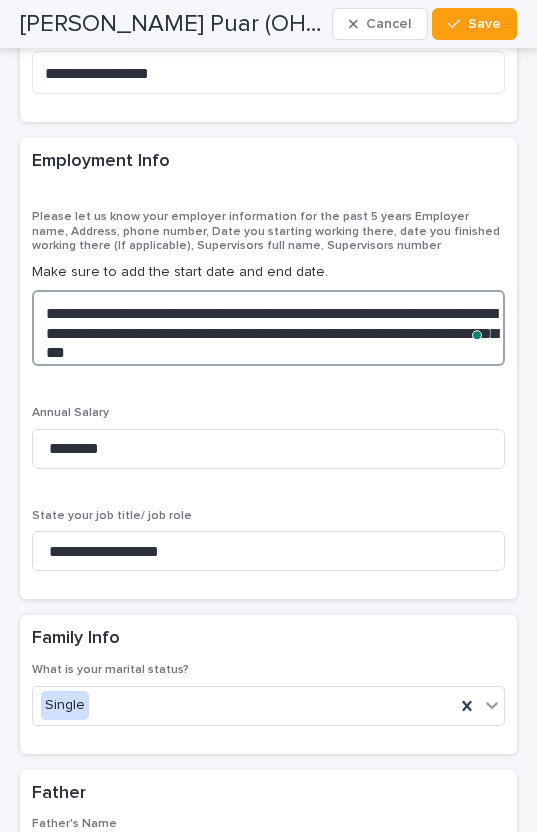 click on "**********" at bounding box center [268, 328] 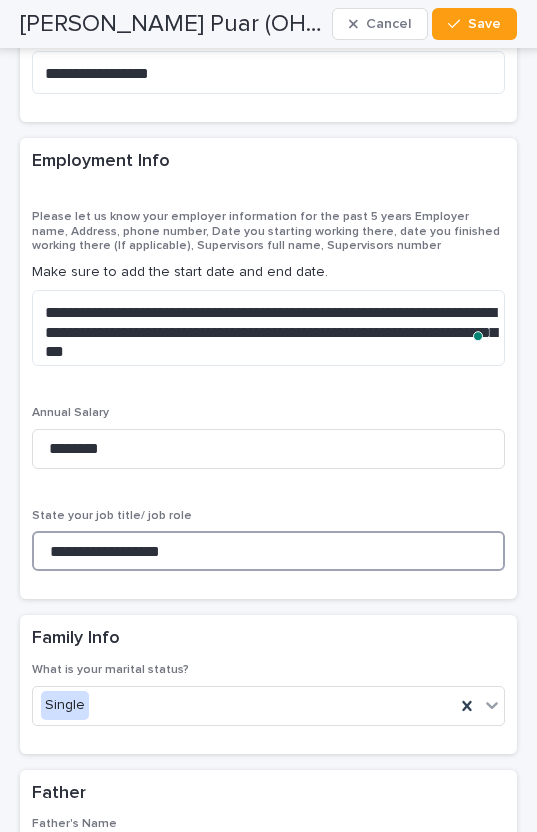 click on "**********" at bounding box center (268, 551) 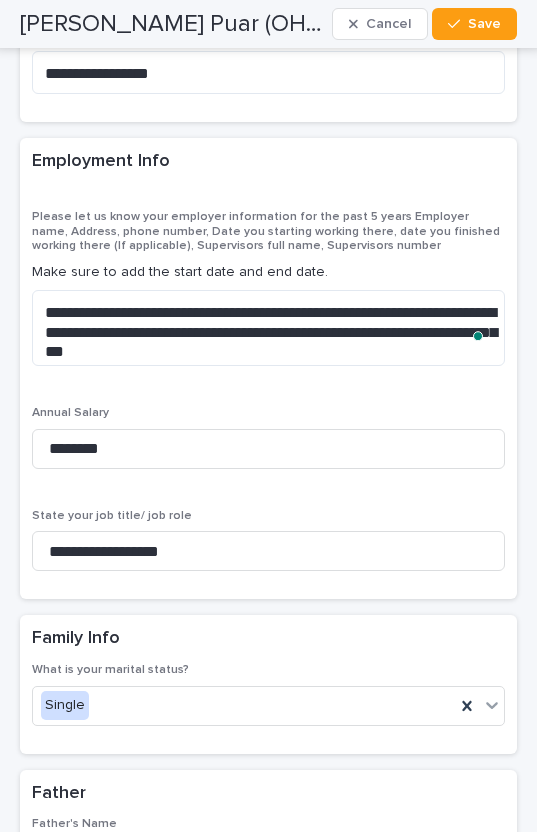 scroll, scrollTop: 8101, scrollLeft: 0, axis: vertical 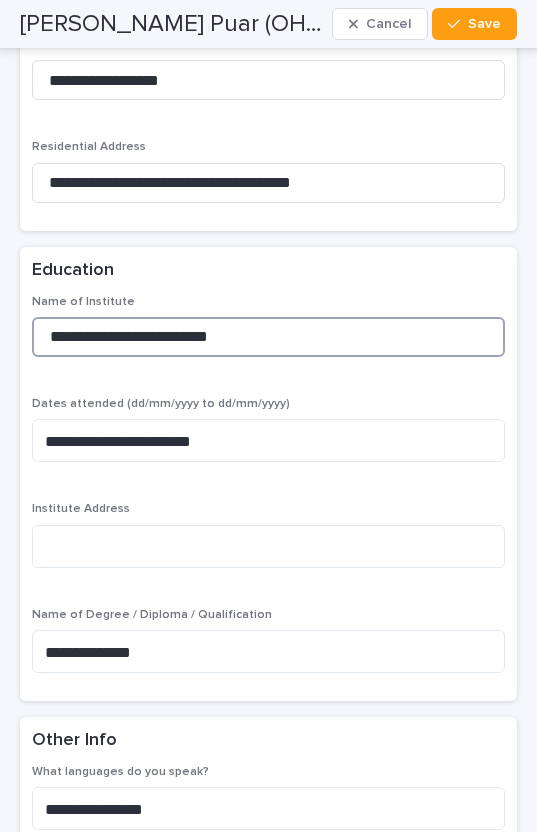 click on "**********" at bounding box center (268, 337) 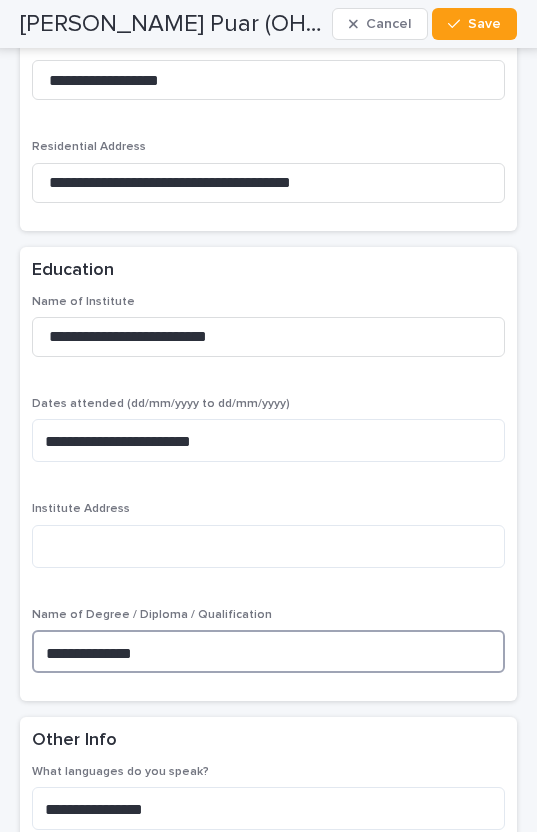 click on "**********" at bounding box center (268, 651) 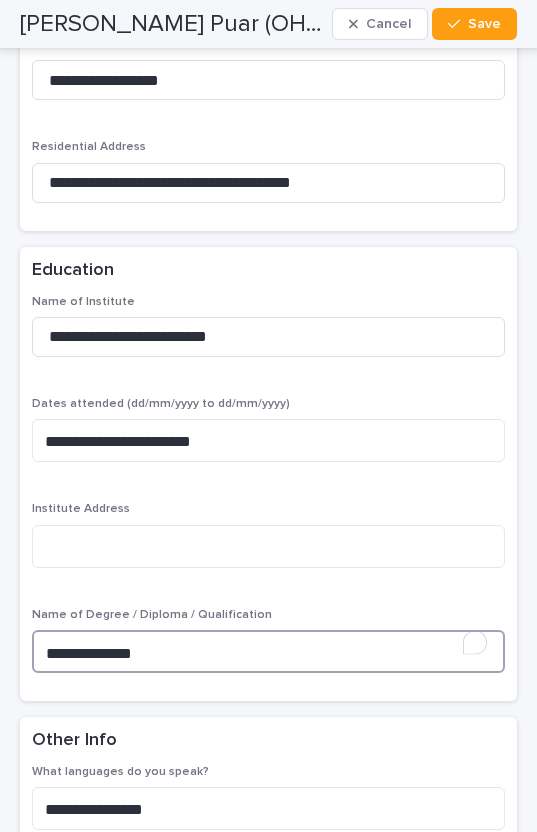 click on "**********" at bounding box center (268, 651) 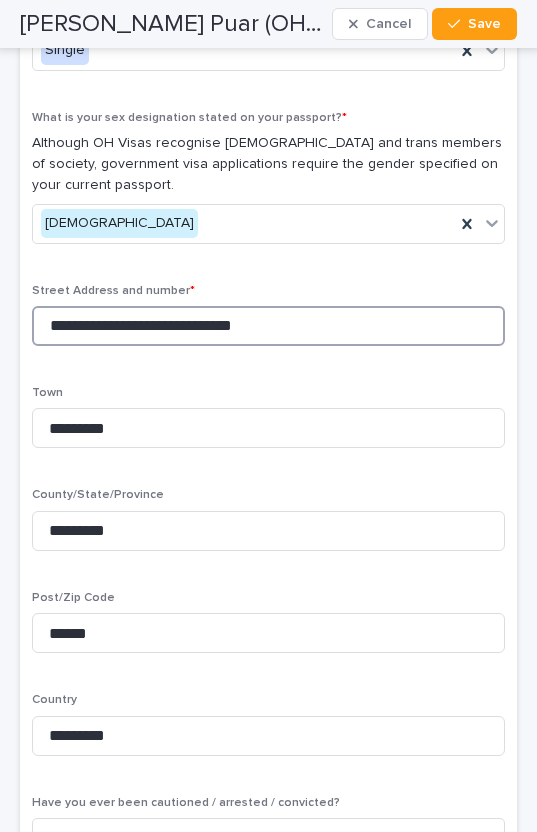 click on "**********" at bounding box center (268, 326) 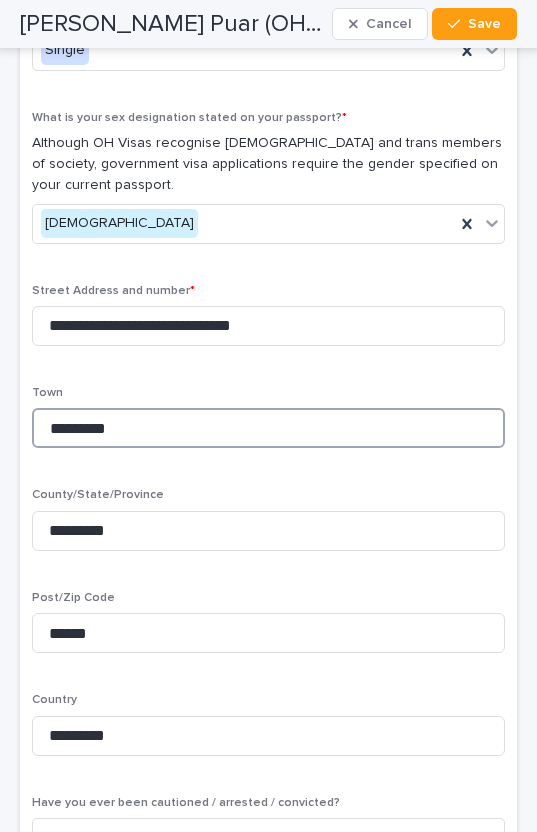 click on "*********" at bounding box center [268, 428] 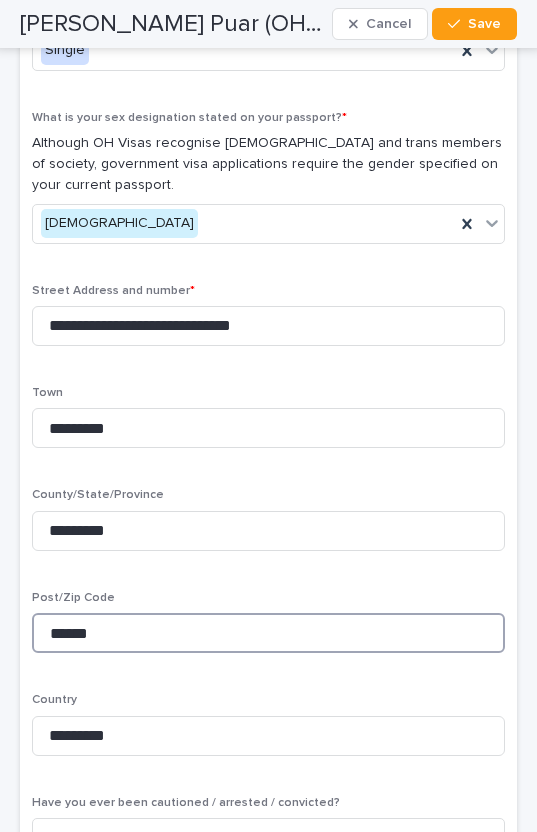 click on "******" at bounding box center [268, 633] 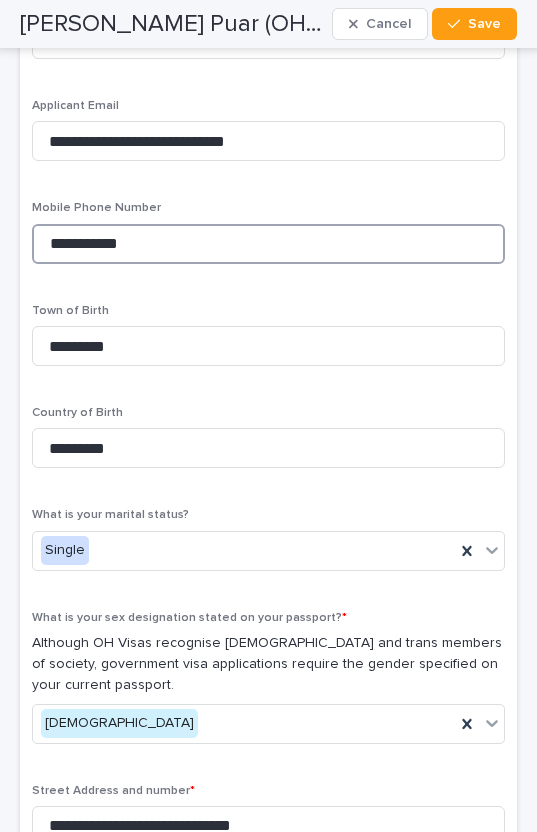 click on "**********" at bounding box center [268, 244] 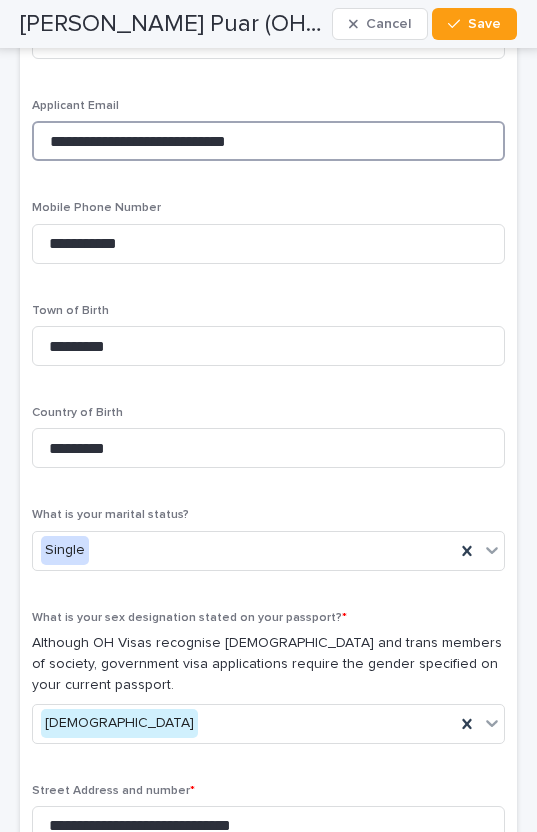 click on "**********" at bounding box center [268, 141] 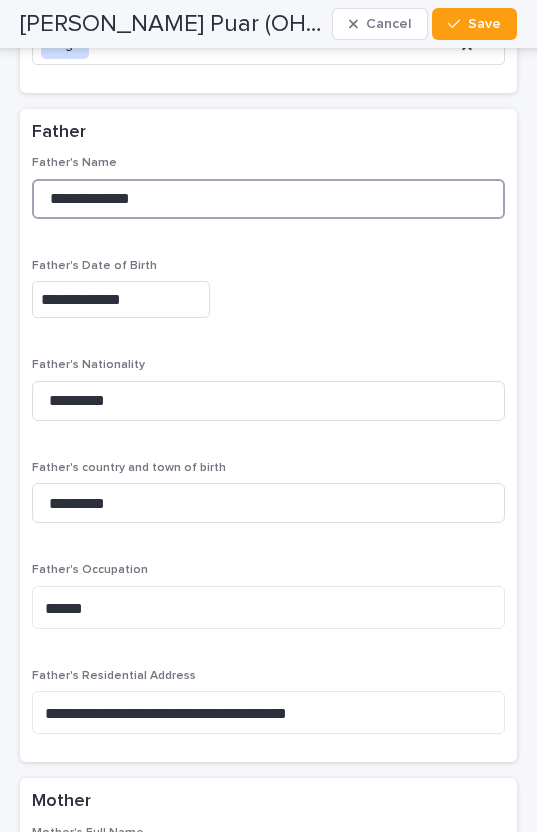 click on "**********" at bounding box center (268, 199) 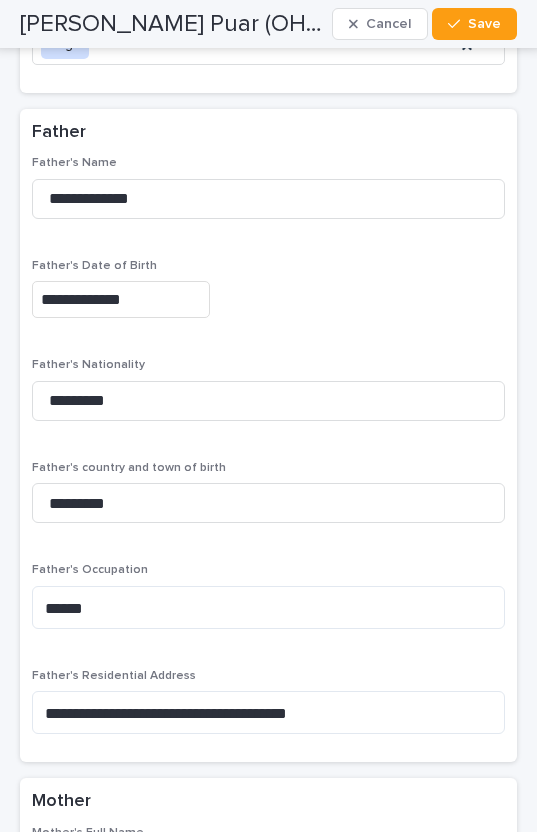 scroll, scrollTop: 8515, scrollLeft: 0, axis: vertical 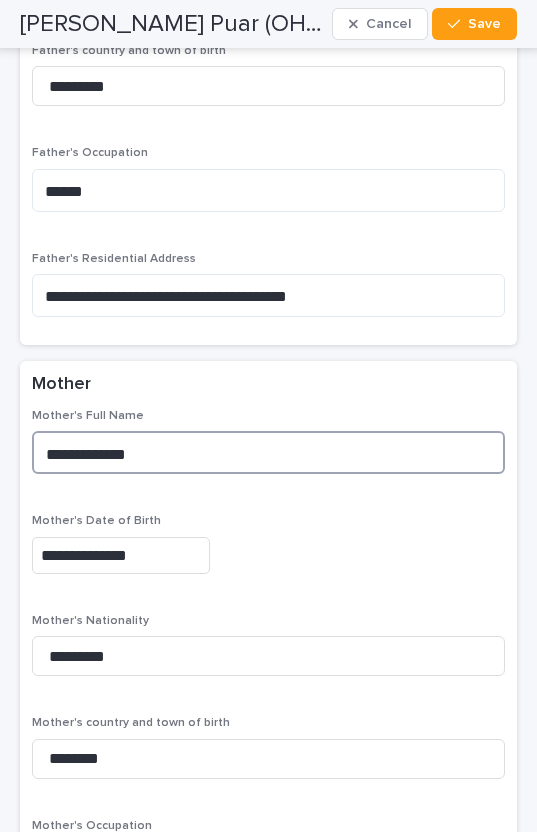 click on "**********" at bounding box center (268, 452) 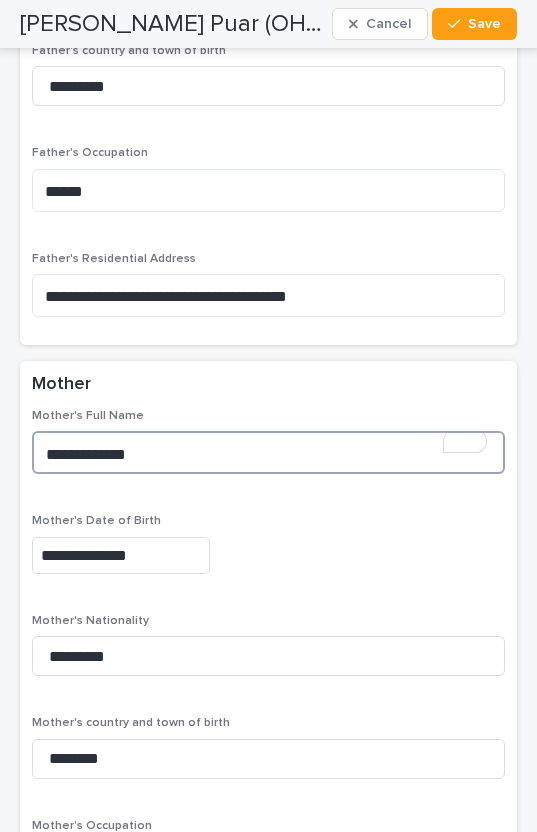 click on "**********" at bounding box center [268, 452] 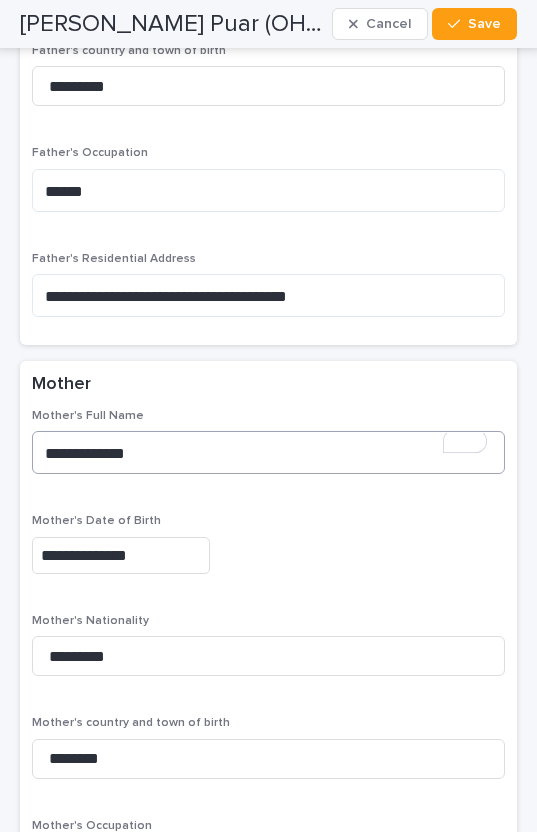 scroll, scrollTop: 8679, scrollLeft: 0, axis: vertical 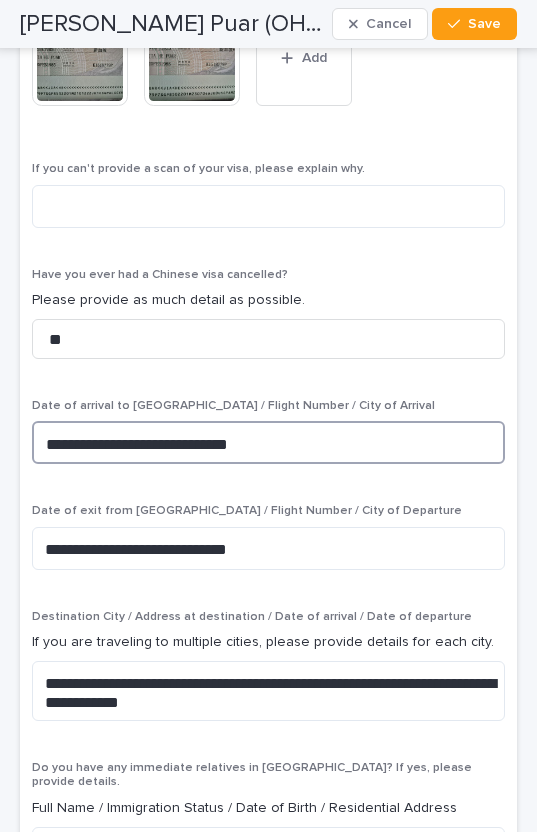 click on "**********" at bounding box center (268, 442) 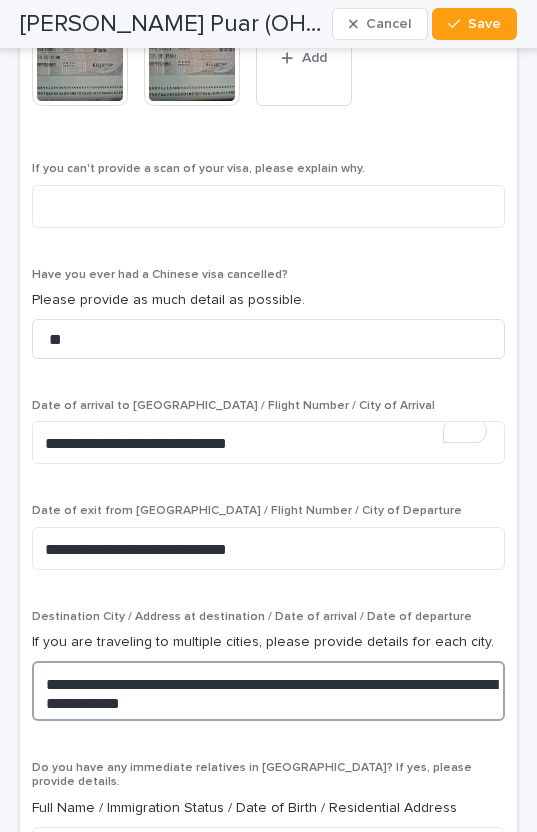 click on "**********" at bounding box center (268, 691) 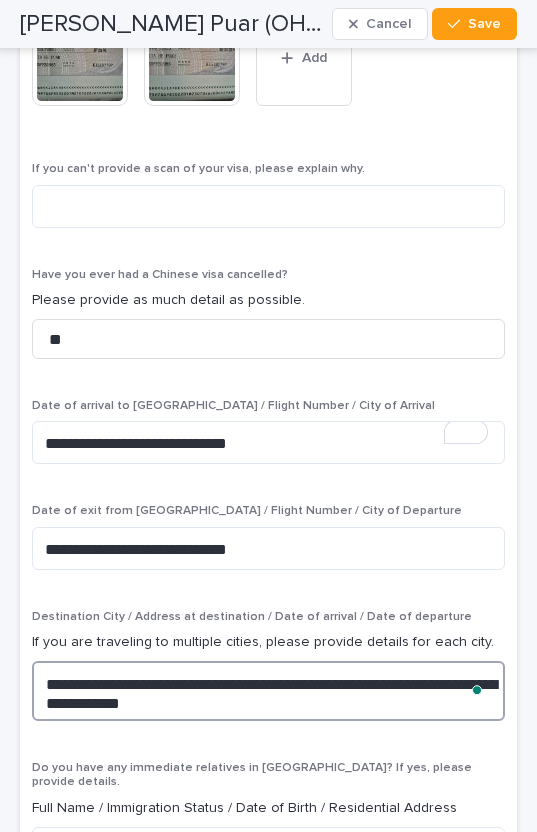 drag, startPoint x: 183, startPoint y: 642, endPoint x: 233, endPoint y: 664, distance: 54.626 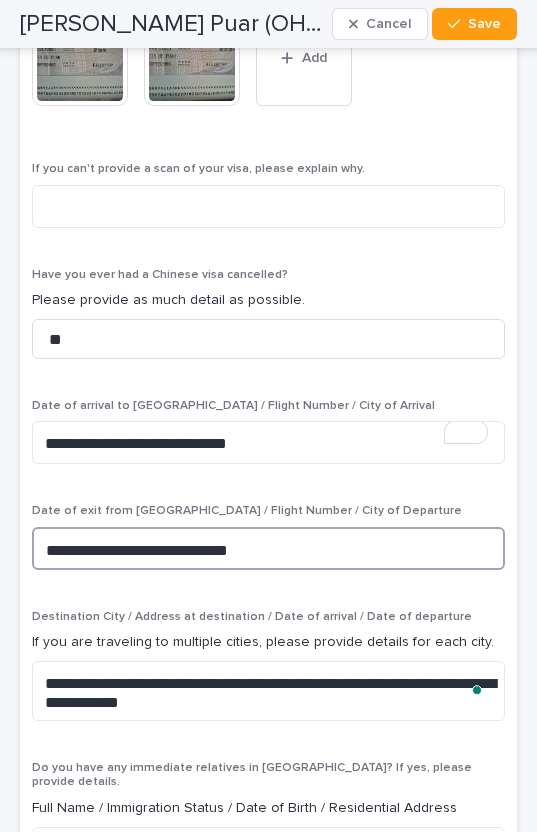 click on "**********" at bounding box center (268, 548) 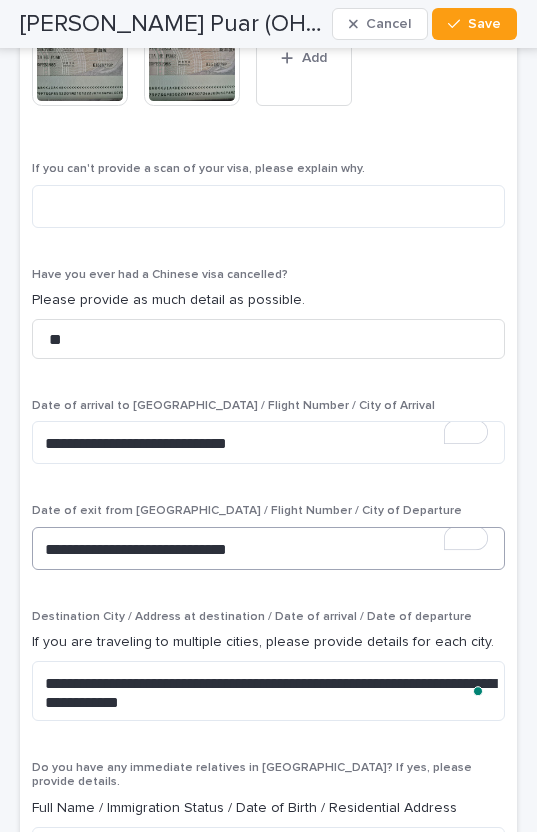 scroll, scrollTop: 6233, scrollLeft: 0, axis: vertical 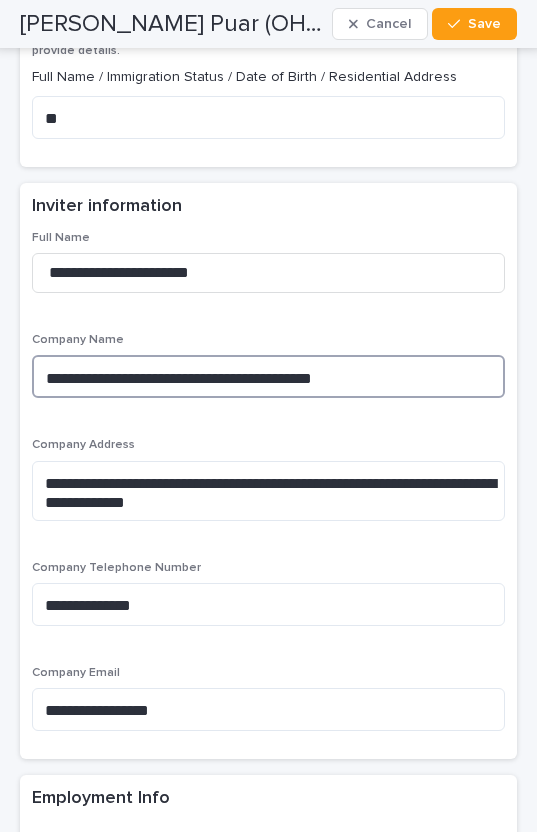 click on "**********" at bounding box center (268, 376) 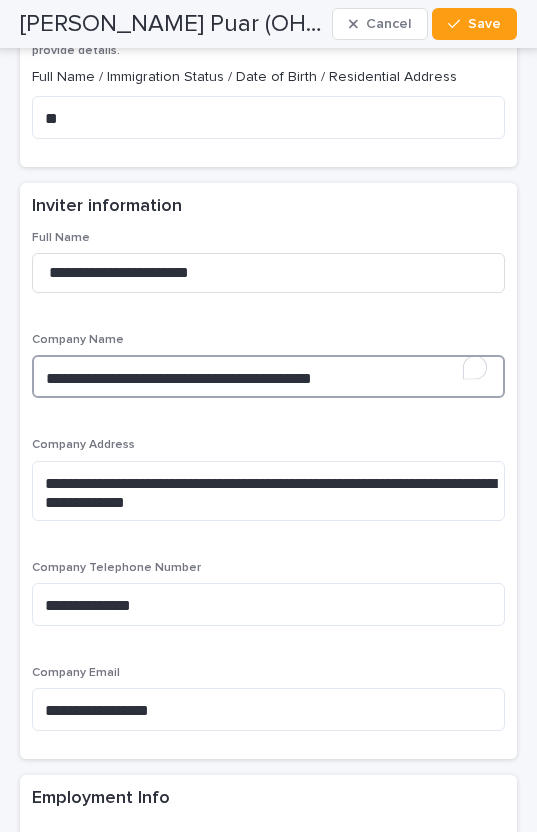 click on "**********" at bounding box center (268, 376) 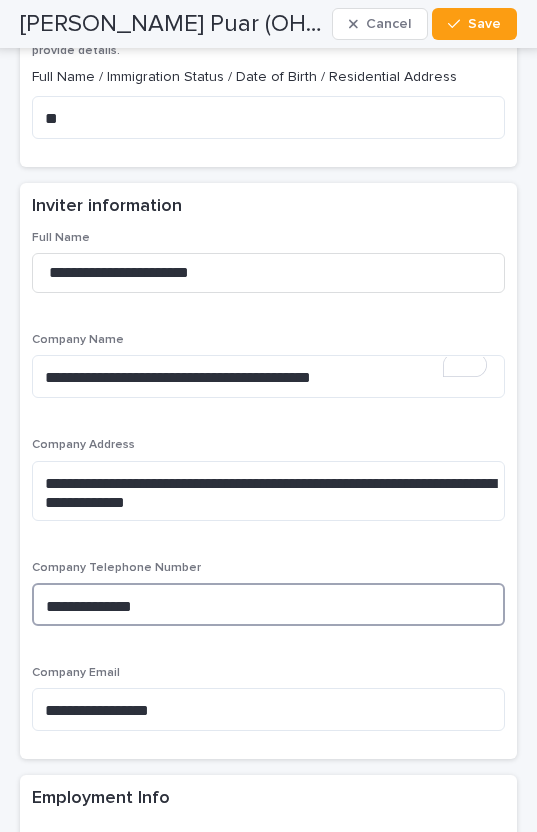 click on "**********" at bounding box center [268, 604] 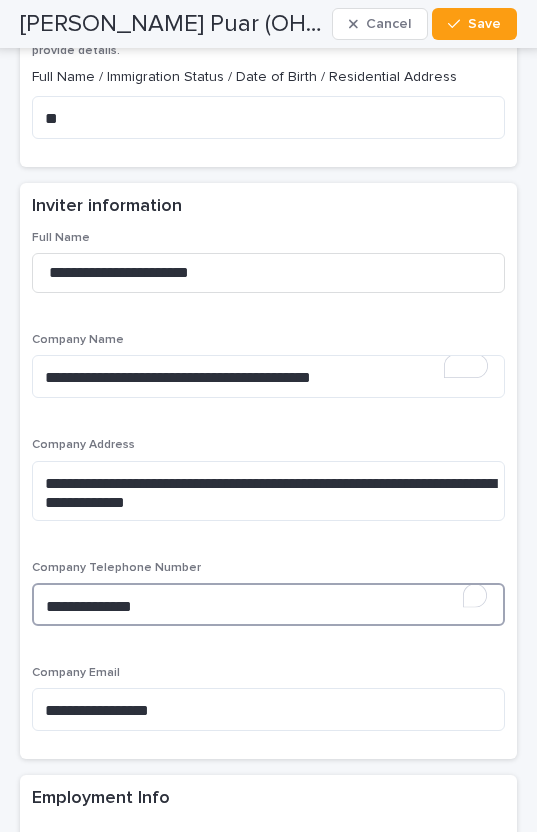click on "**********" at bounding box center [268, 604] 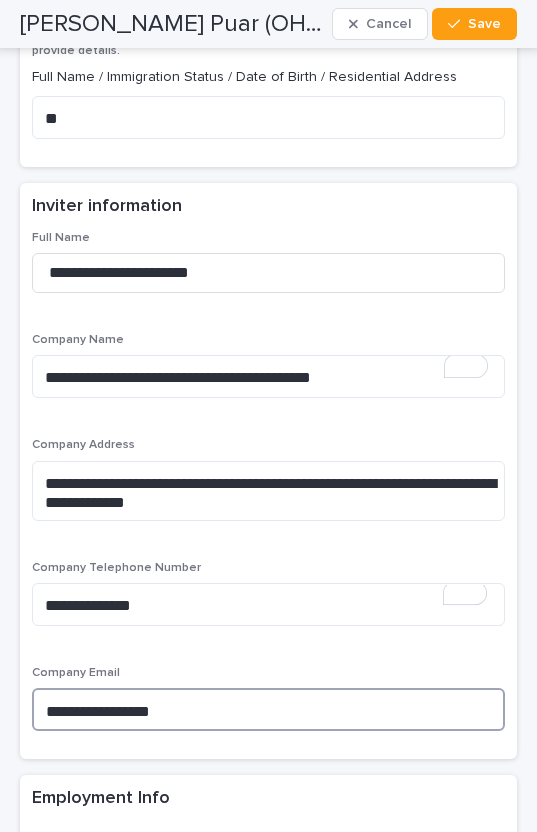 click on "**********" at bounding box center (268, 709) 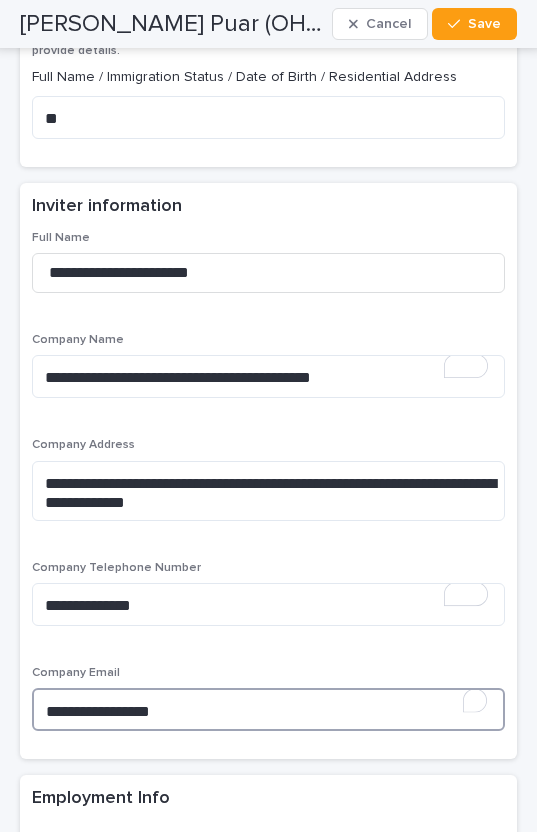 click on "**********" at bounding box center [268, 709] 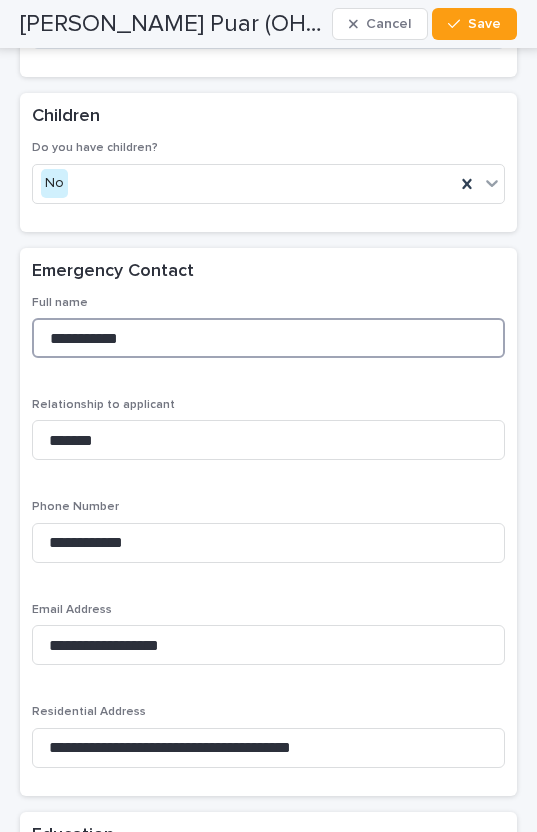 click on "**********" at bounding box center [268, 338] 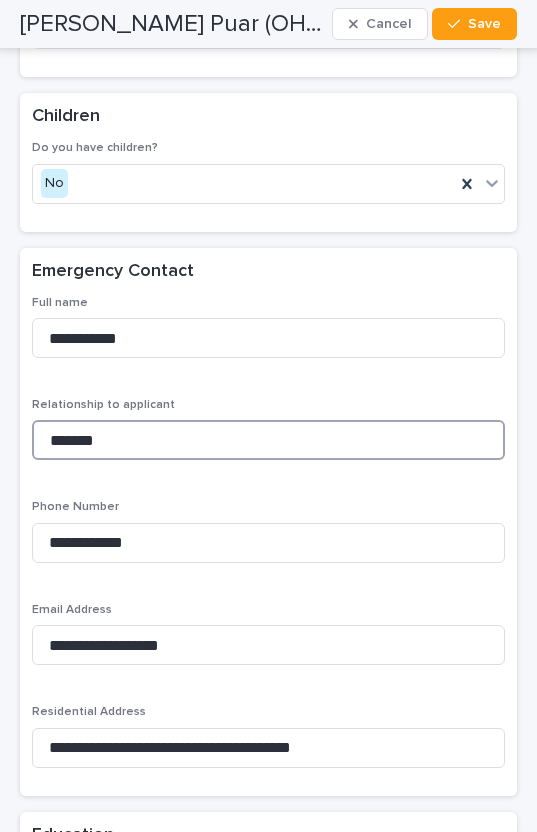 click on "*******" at bounding box center [268, 440] 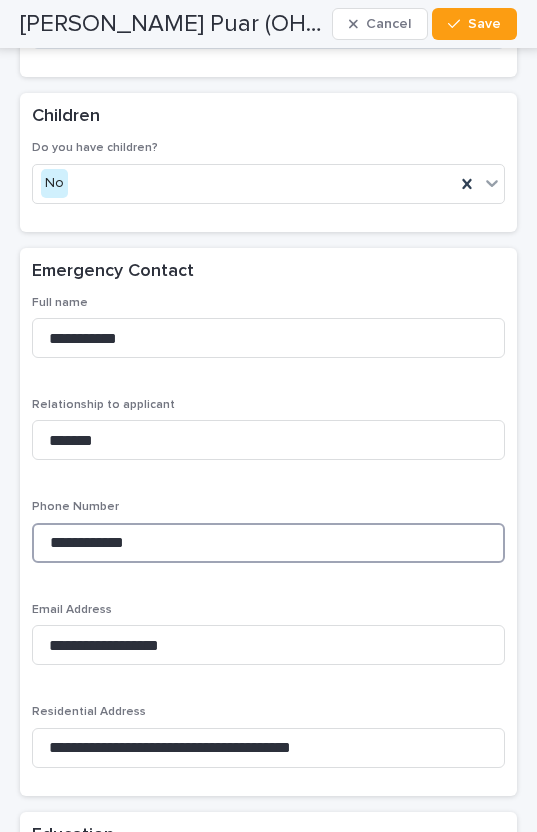 click on "**********" at bounding box center (268, 543) 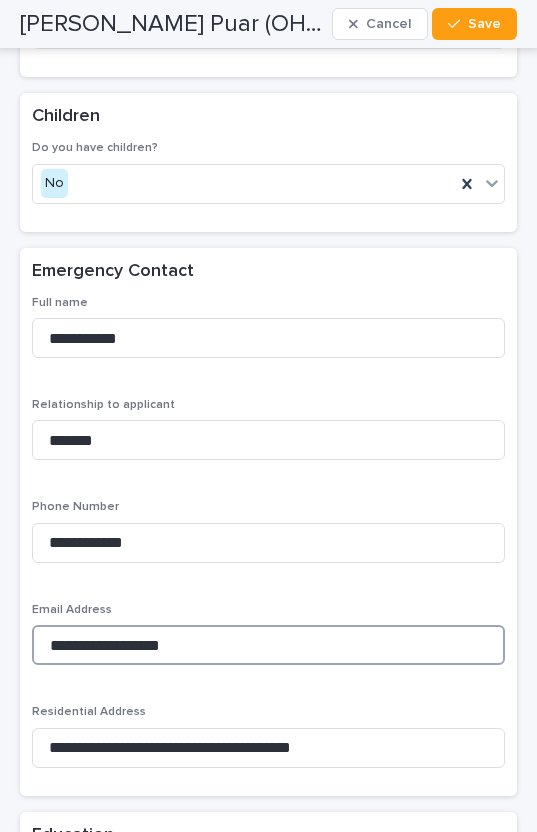 click on "**********" at bounding box center [268, 645] 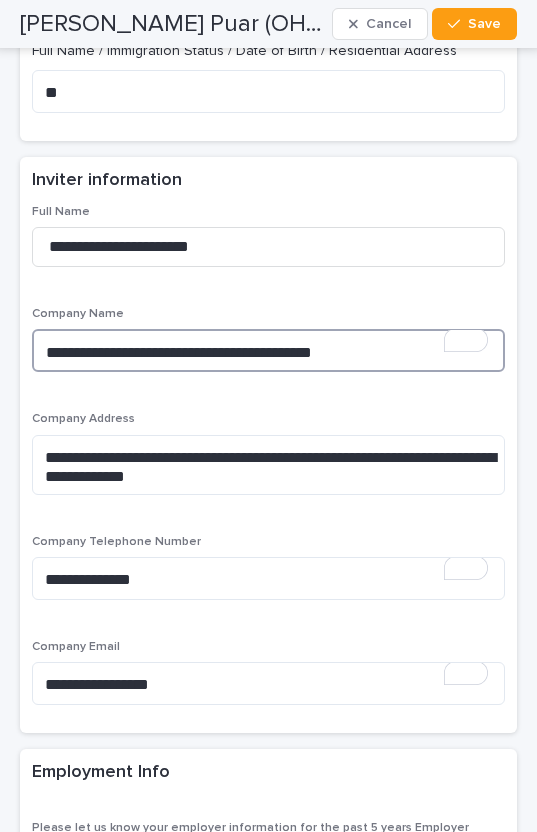 click on "**********" at bounding box center (268, 350) 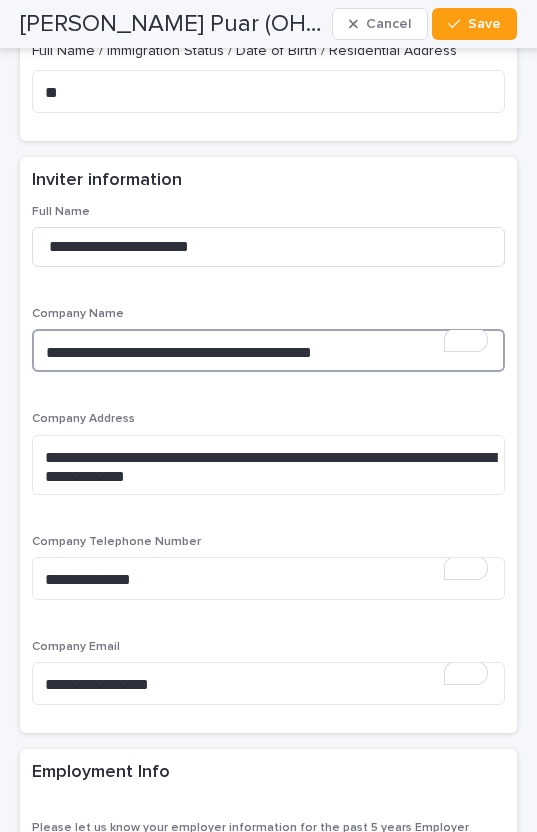 click on "**********" at bounding box center [268, 350] 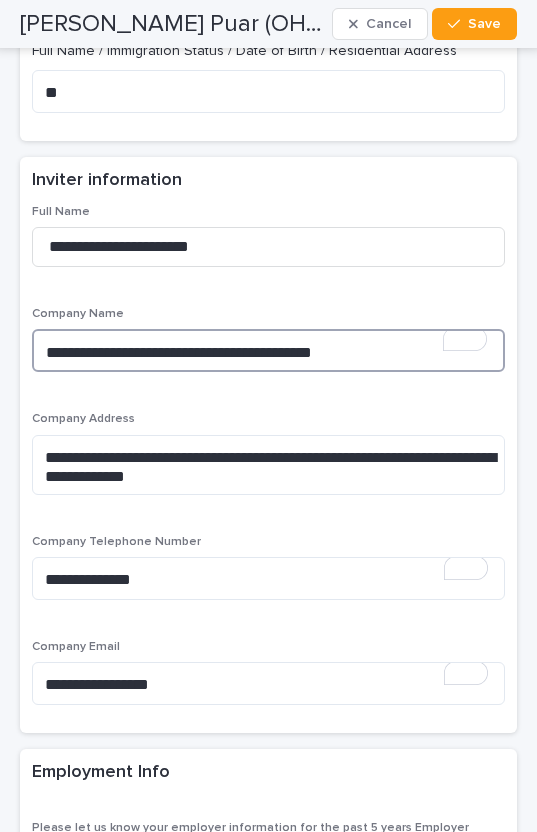 click on "**********" at bounding box center [268, 350] 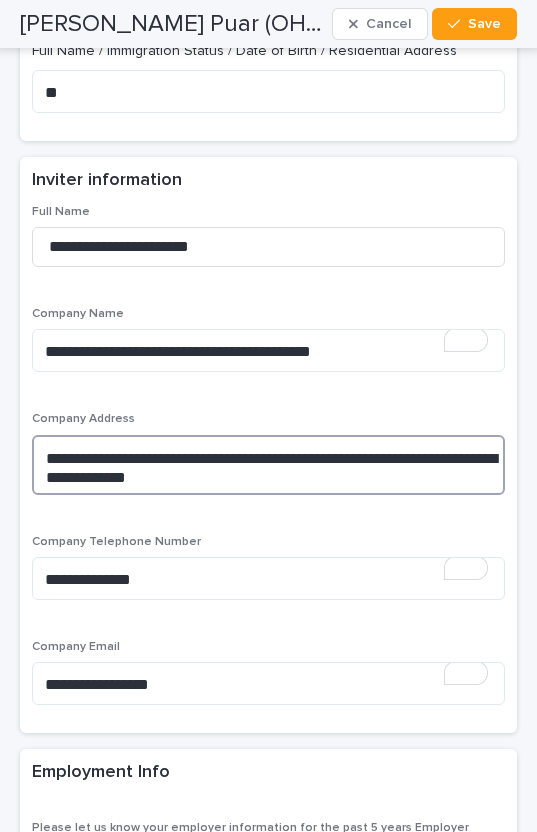 click on "**********" at bounding box center (268, 465) 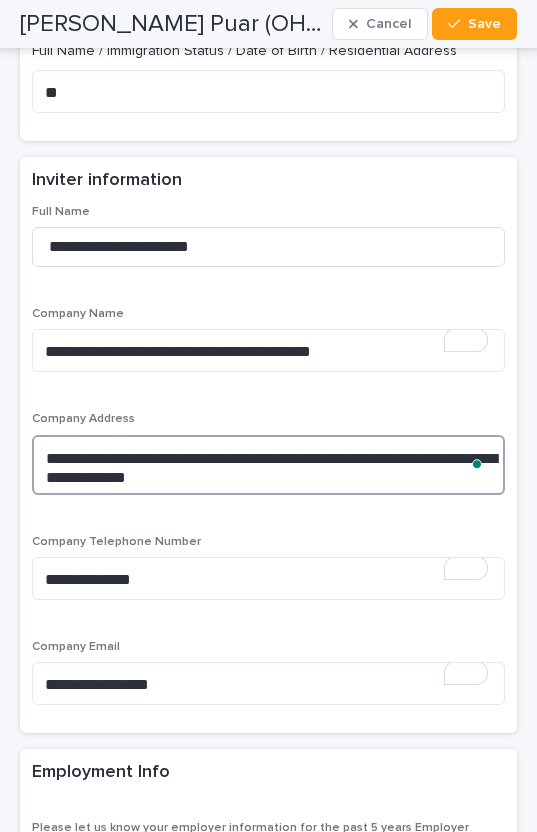 click on "**********" at bounding box center [268, 465] 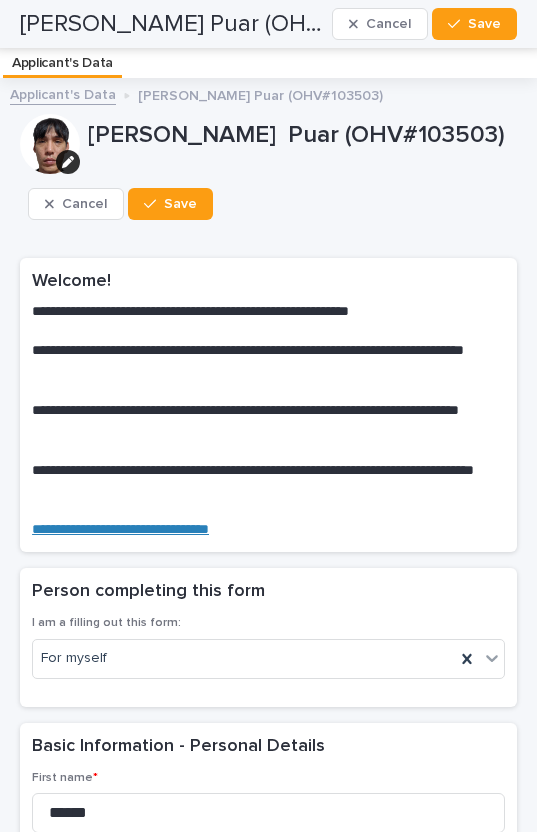 scroll, scrollTop: 0, scrollLeft: 0, axis: both 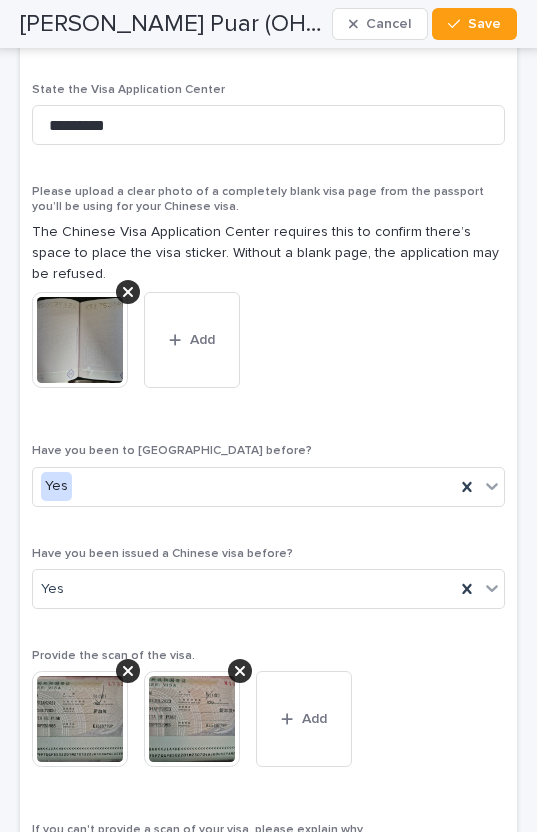 click at bounding box center (80, 719) 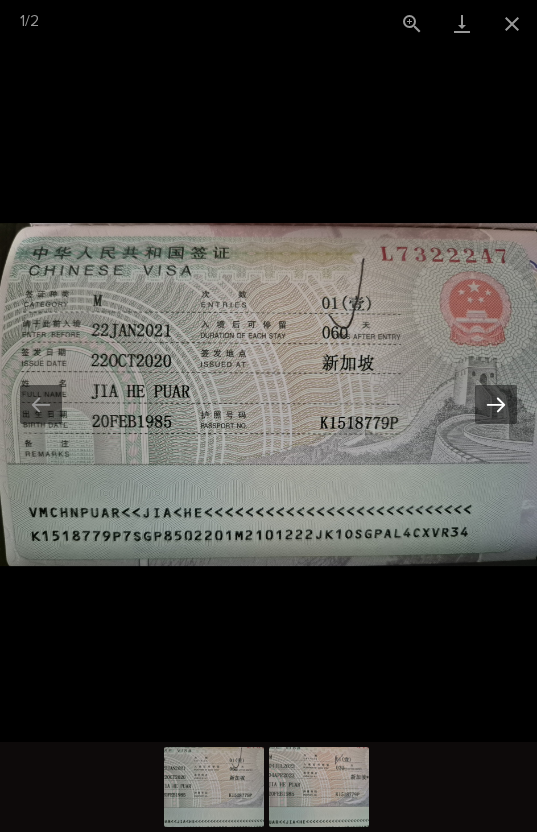 click at bounding box center [496, 404] 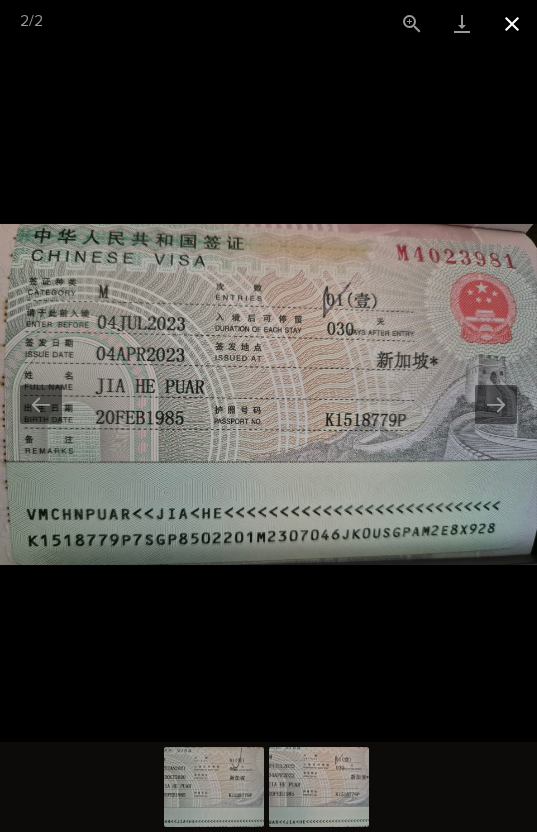 click at bounding box center (512, 23) 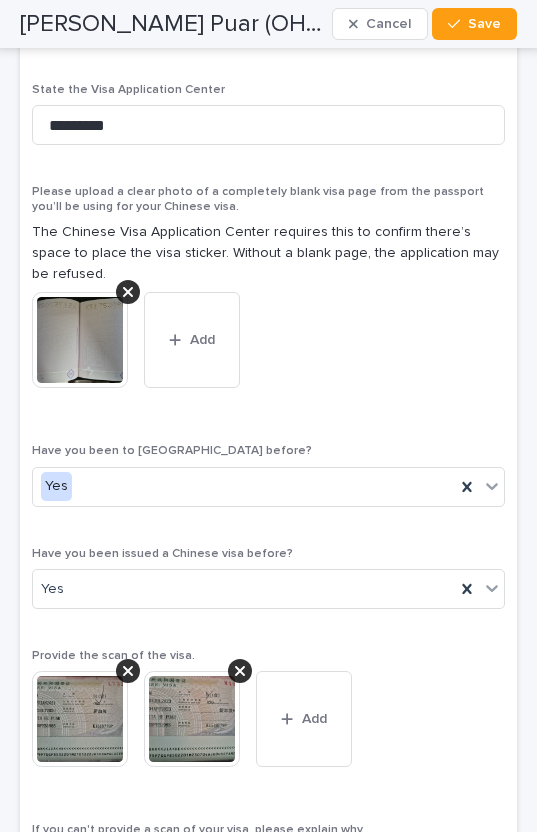 scroll, scrollTop: 5498, scrollLeft: 0, axis: vertical 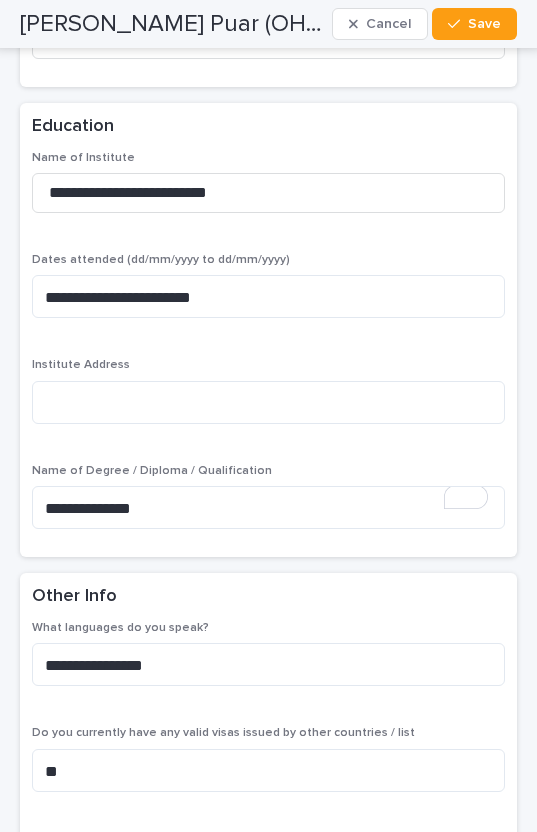click on "Other Info" at bounding box center [264, 597] 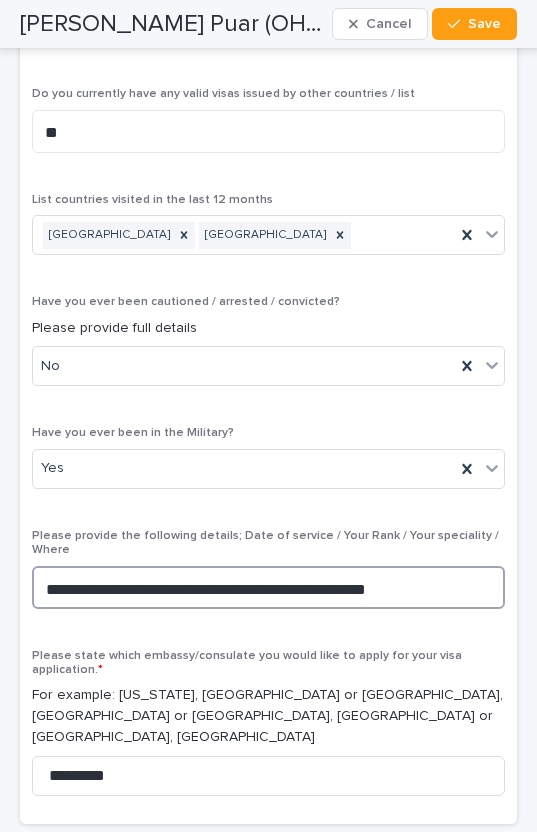 click on "**********" at bounding box center [268, 587] 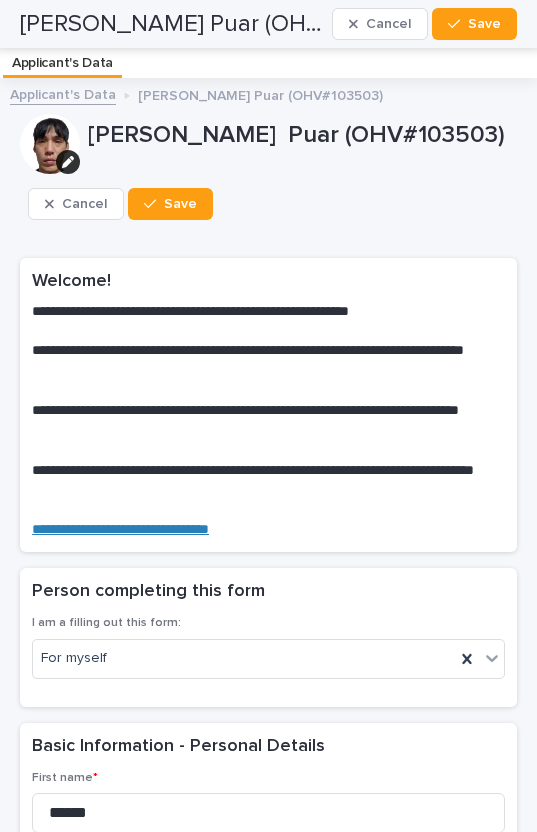 scroll, scrollTop: 0, scrollLeft: 0, axis: both 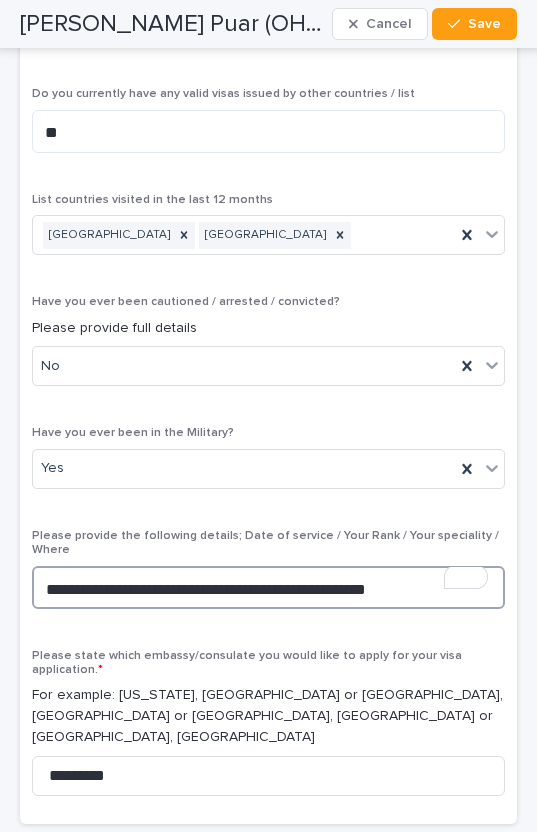 click on "**********" at bounding box center (268, 587) 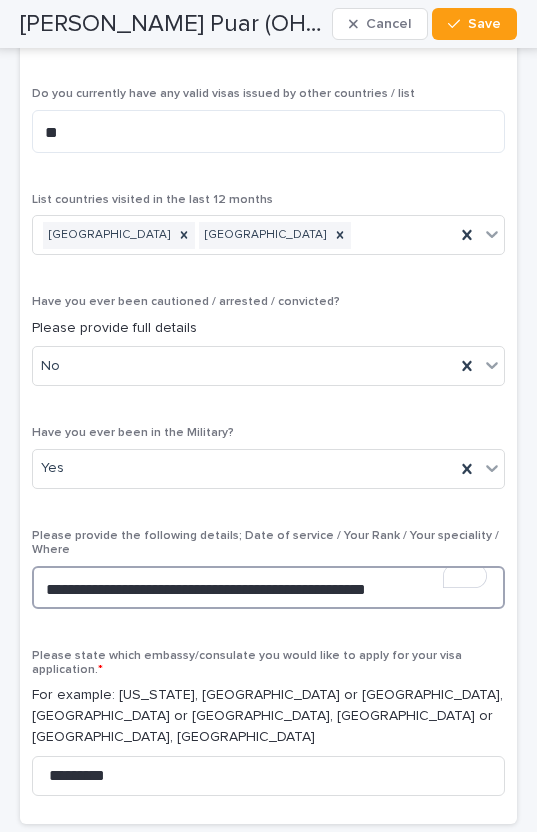click on "**********" at bounding box center [268, 587] 